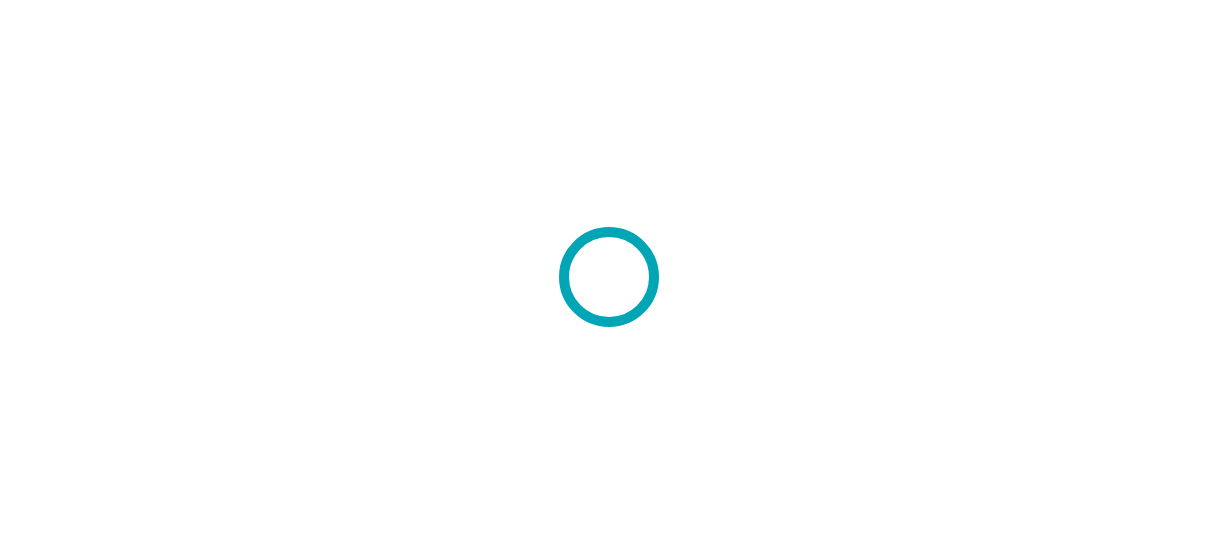 scroll, scrollTop: 0, scrollLeft: 0, axis: both 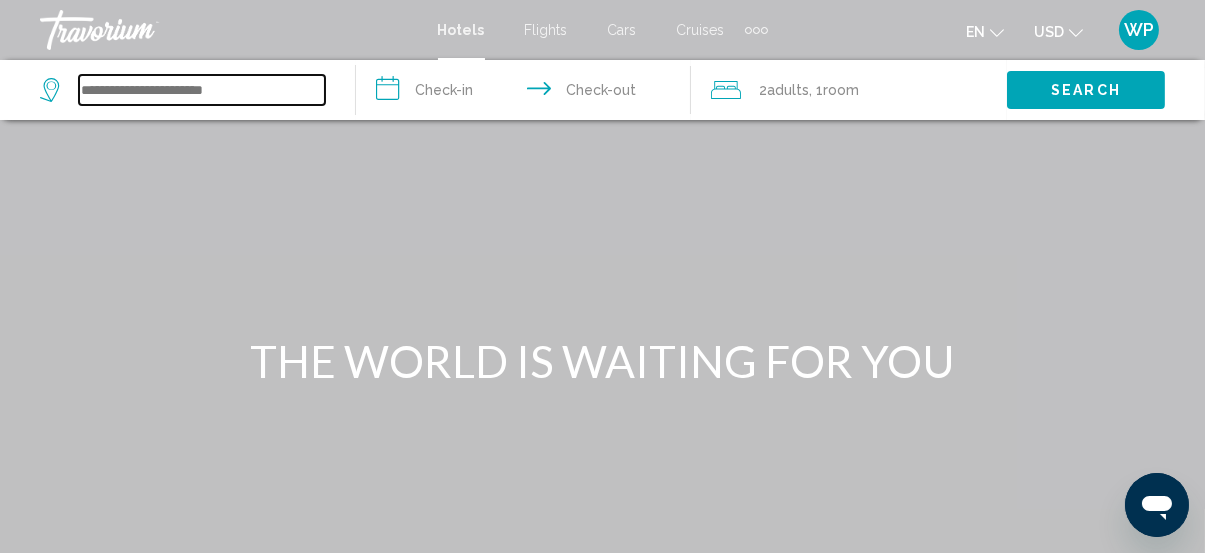 click at bounding box center [202, 90] 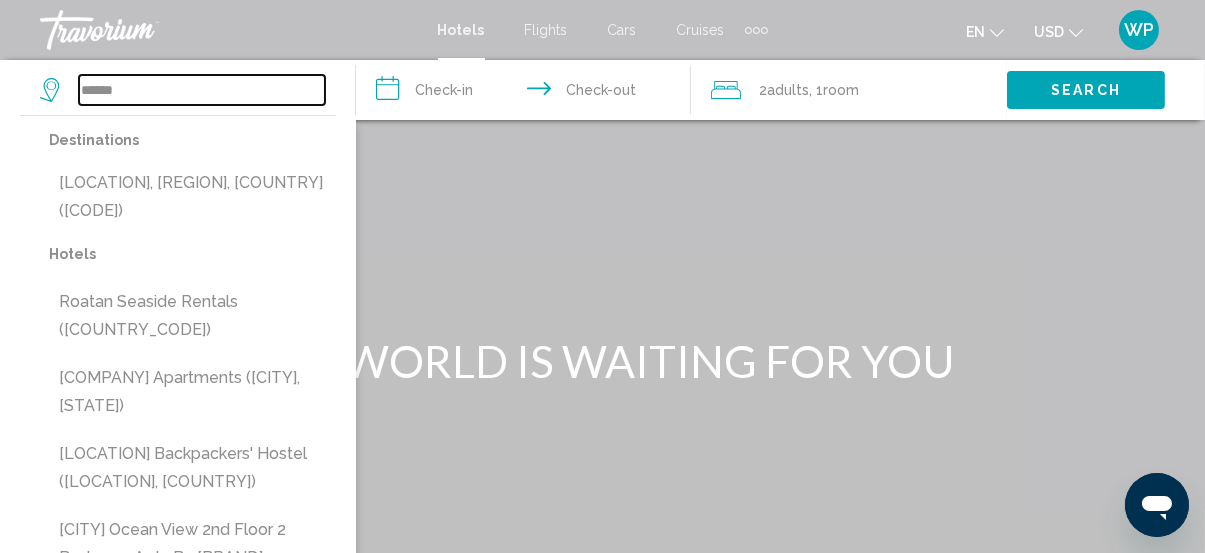 type on "******" 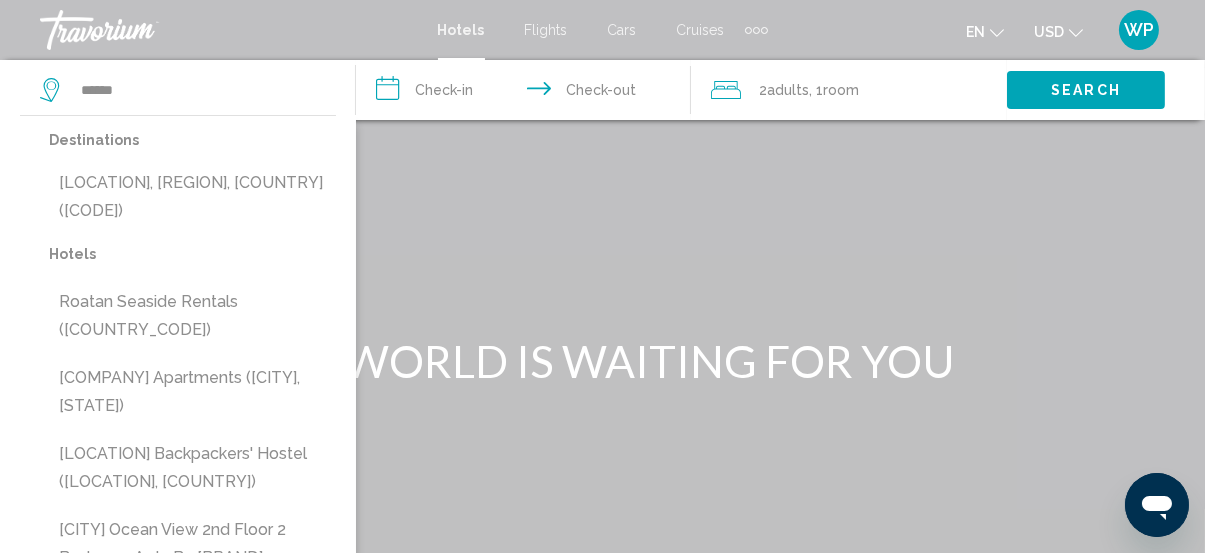 click at bounding box center (756, 30) 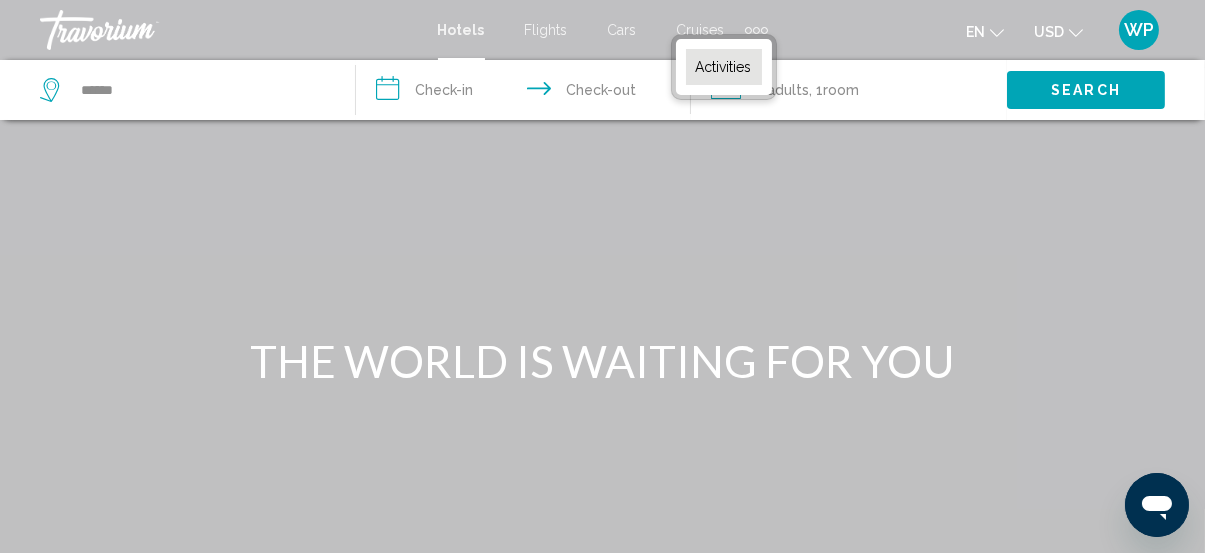 click on "Activities" at bounding box center [724, 67] 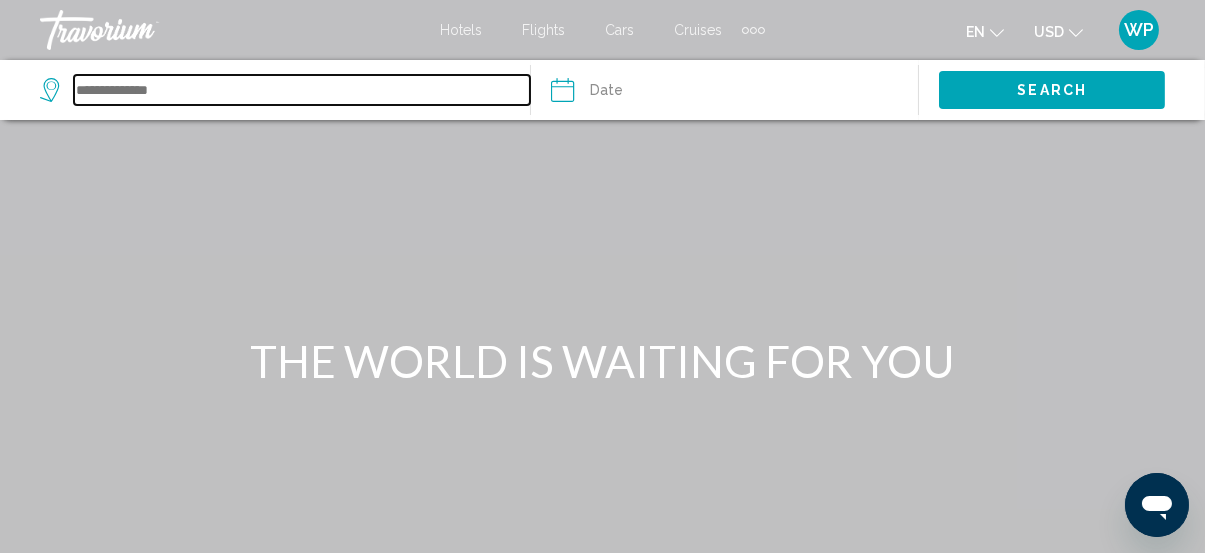 click at bounding box center (302, 90) 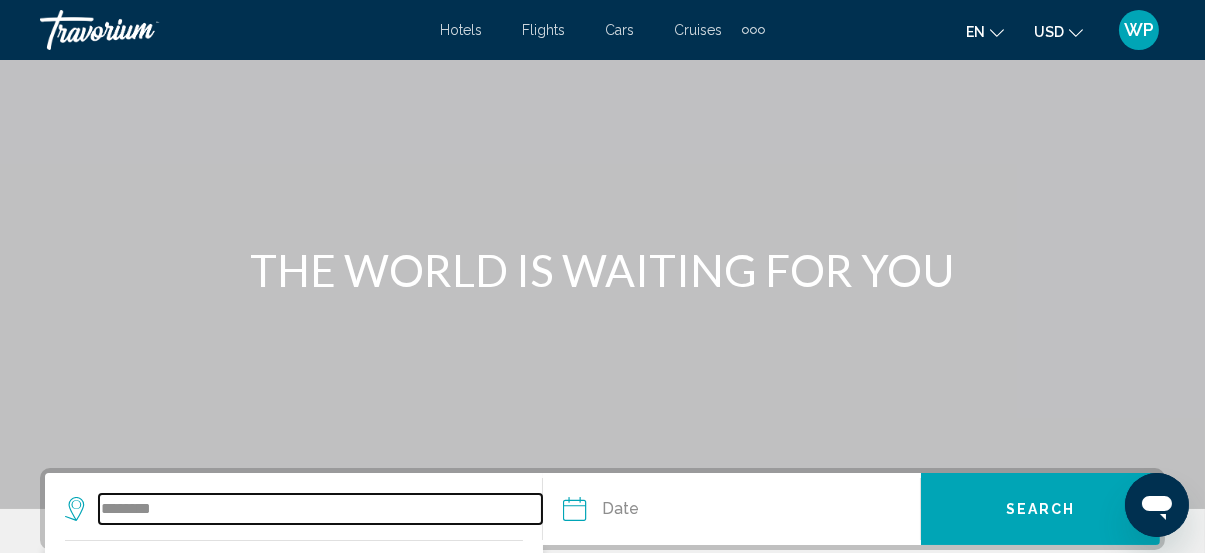 scroll, scrollTop: 0, scrollLeft: 0, axis: both 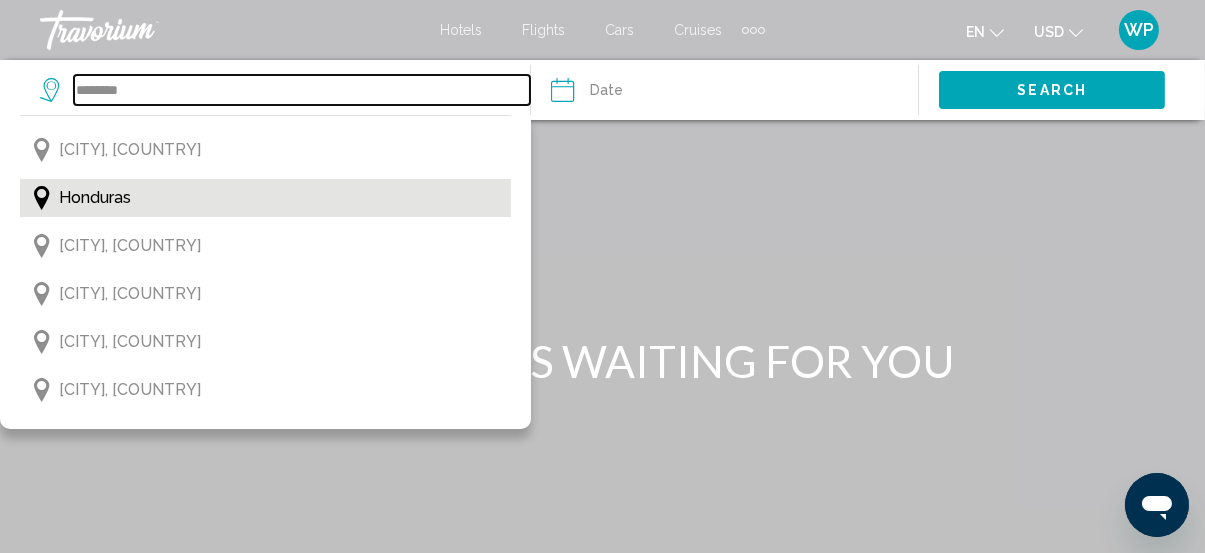type on "********" 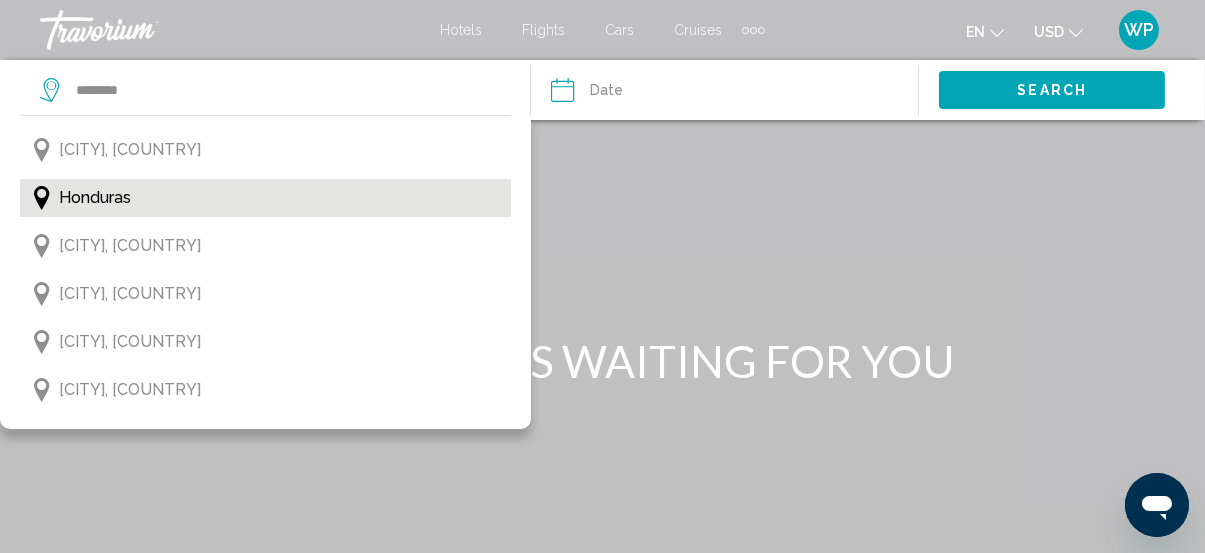 click on "Honduras" at bounding box center (265, 198) 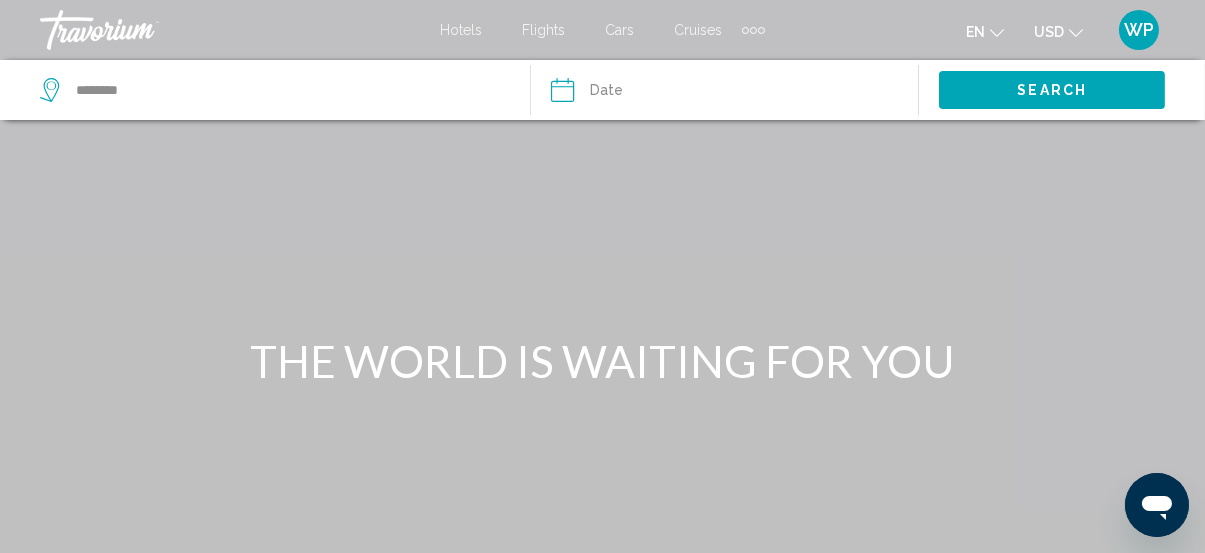 click at bounding box center (642, 93) 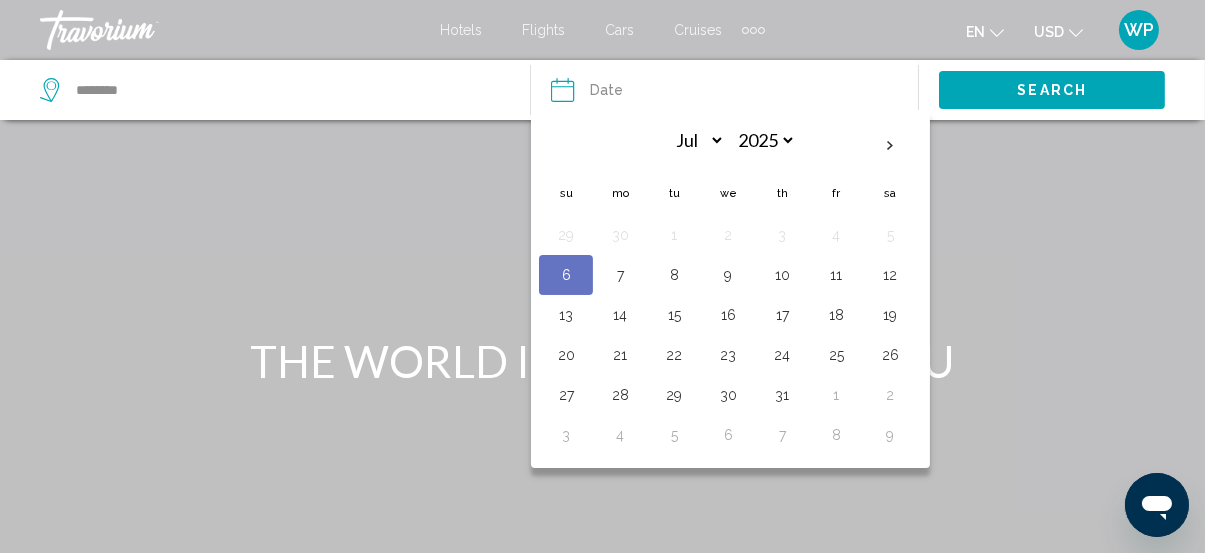 click on "[MONTH]  *** *** *** *** *** *** *** *** *** *** *** ***   [YEAR]  **** **** **** **** **** ****" at bounding box center (728, 147) 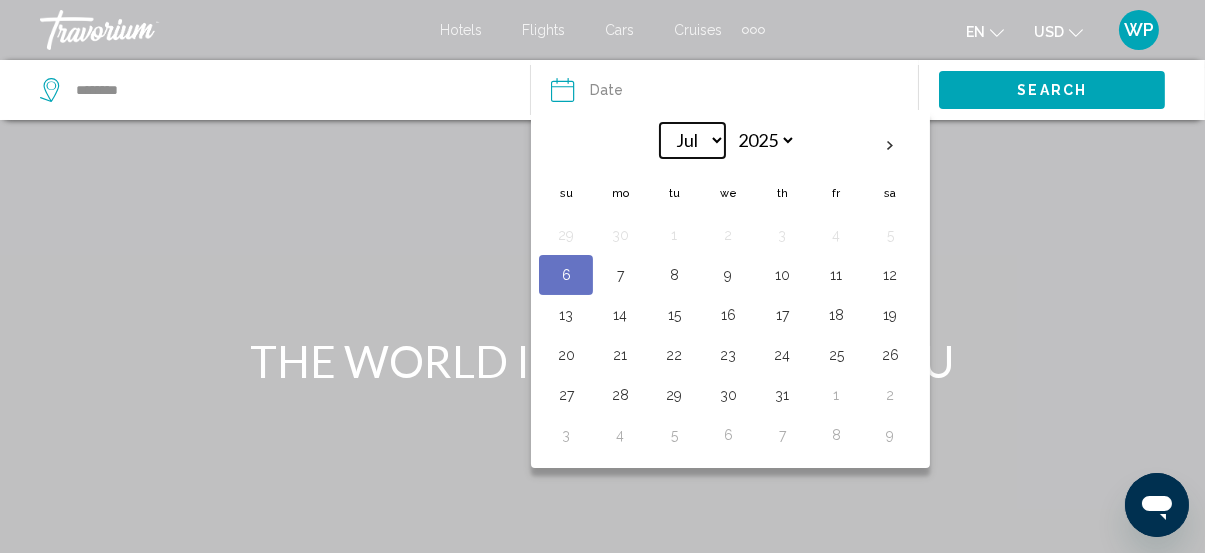 click on "*** *** *** *** *** *** *** *** *** *** *** ***" at bounding box center [692, 140] 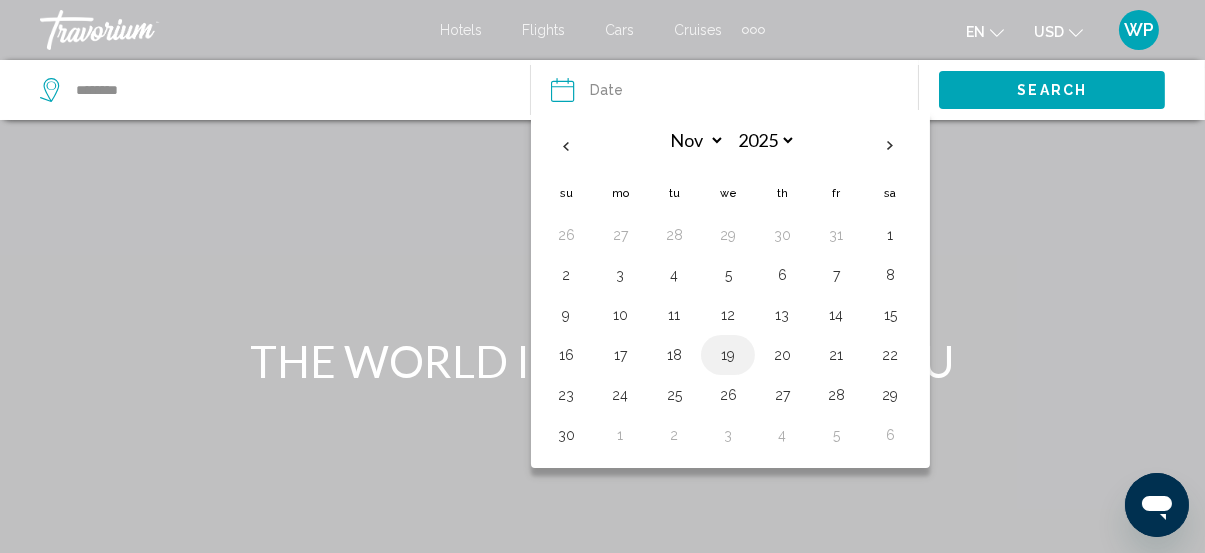 click on "19" at bounding box center (728, 355) 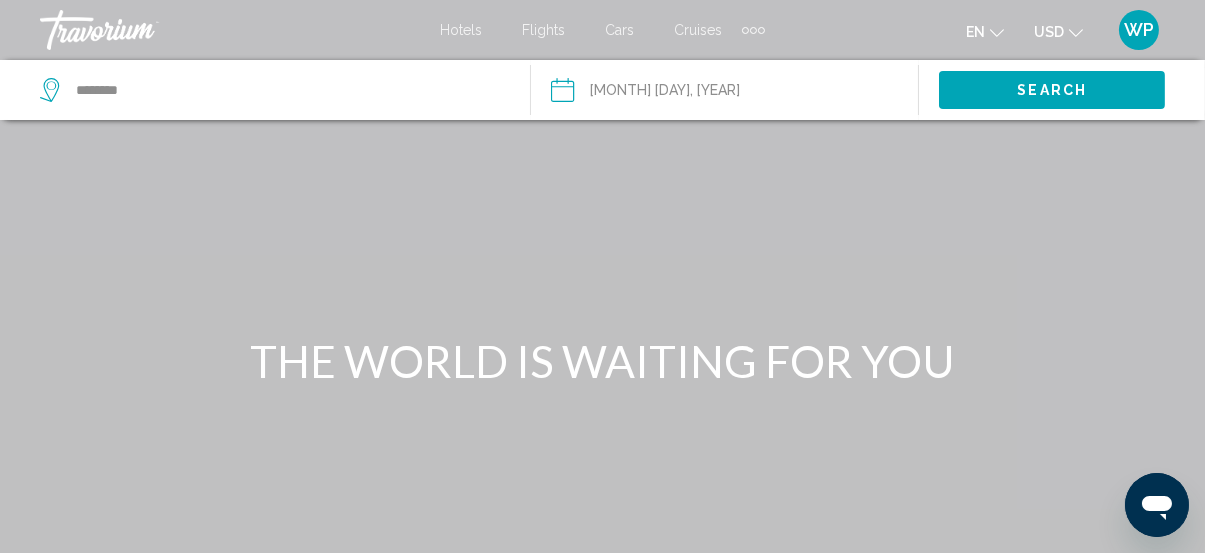 click on "Search" at bounding box center [1052, 91] 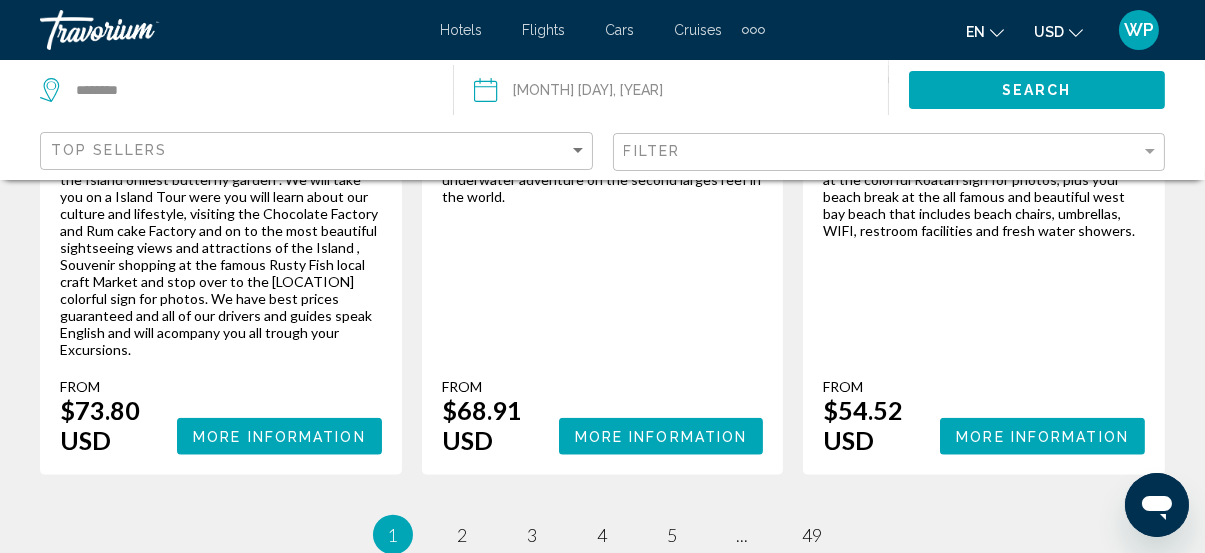 scroll, scrollTop: 3909, scrollLeft: 0, axis: vertical 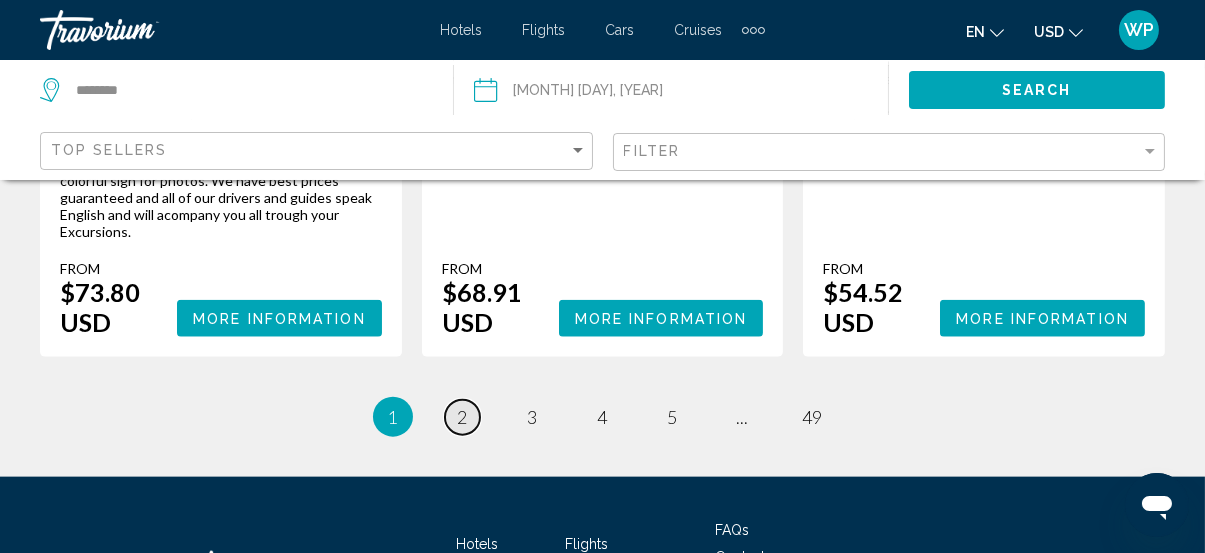 click on "page  2" at bounding box center [462, 417] 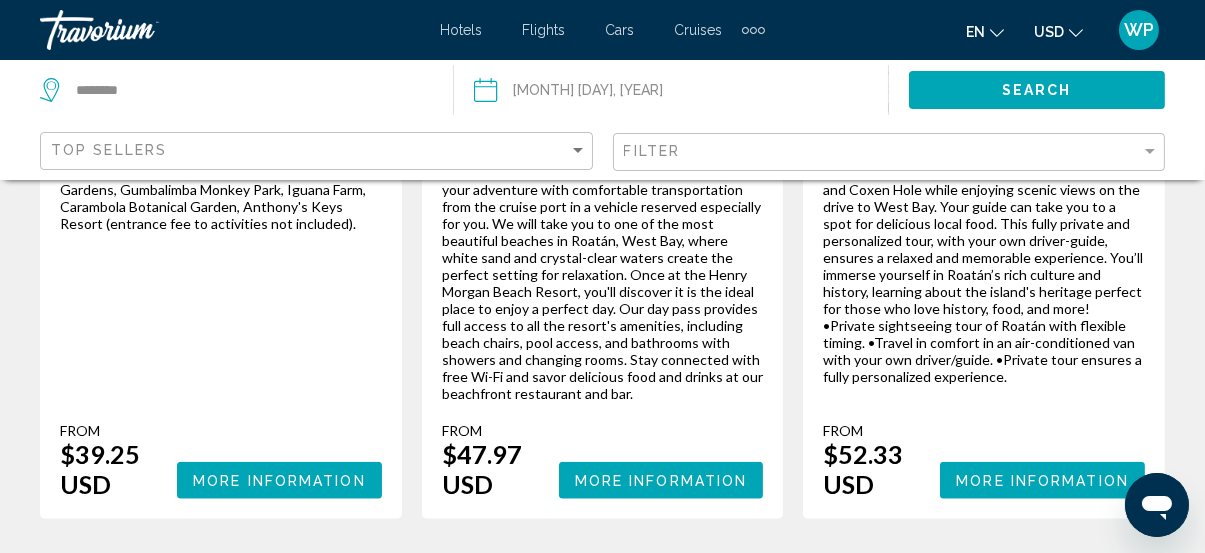 scroll, scrollTop: 3818, scrollLeft: 0, axis: vertical 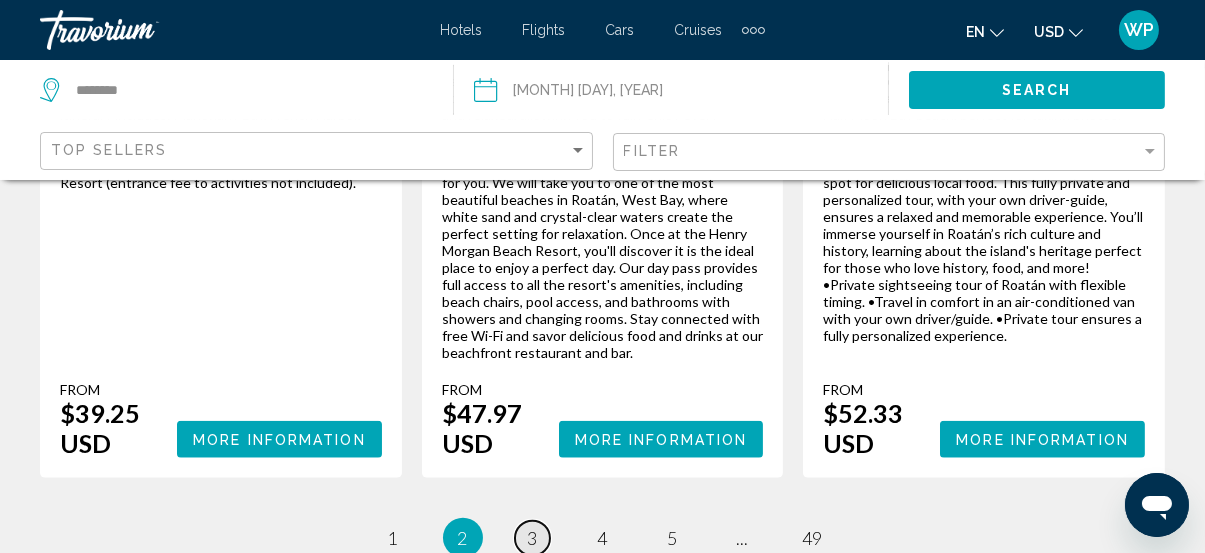 click on "3" at bounding box center (393, 538) 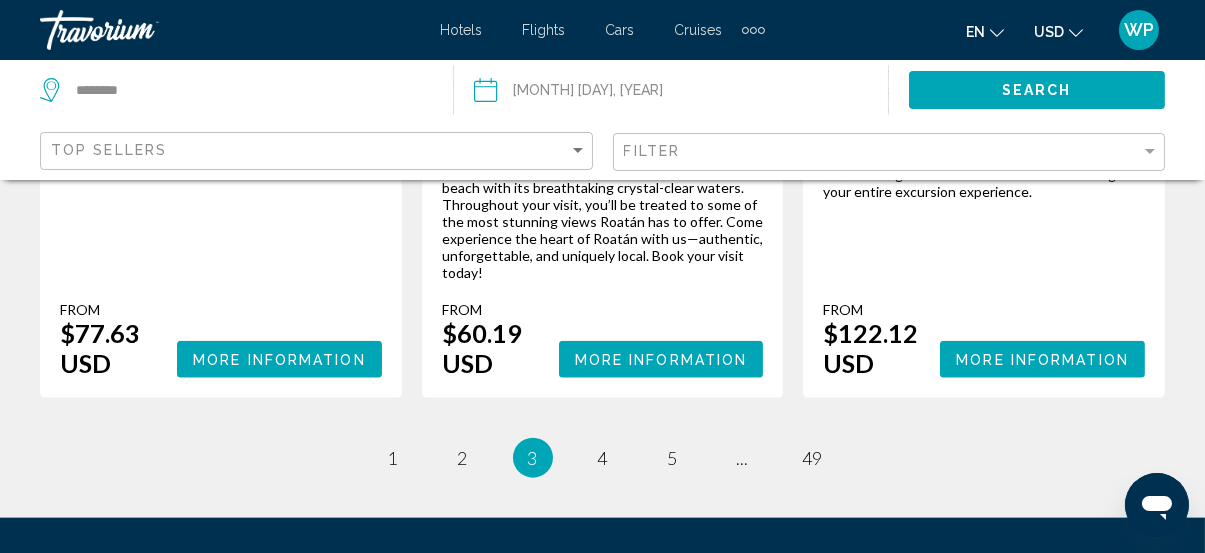 scroll, scrollTop: 3969, scrollLeft: 0, axis: vertical 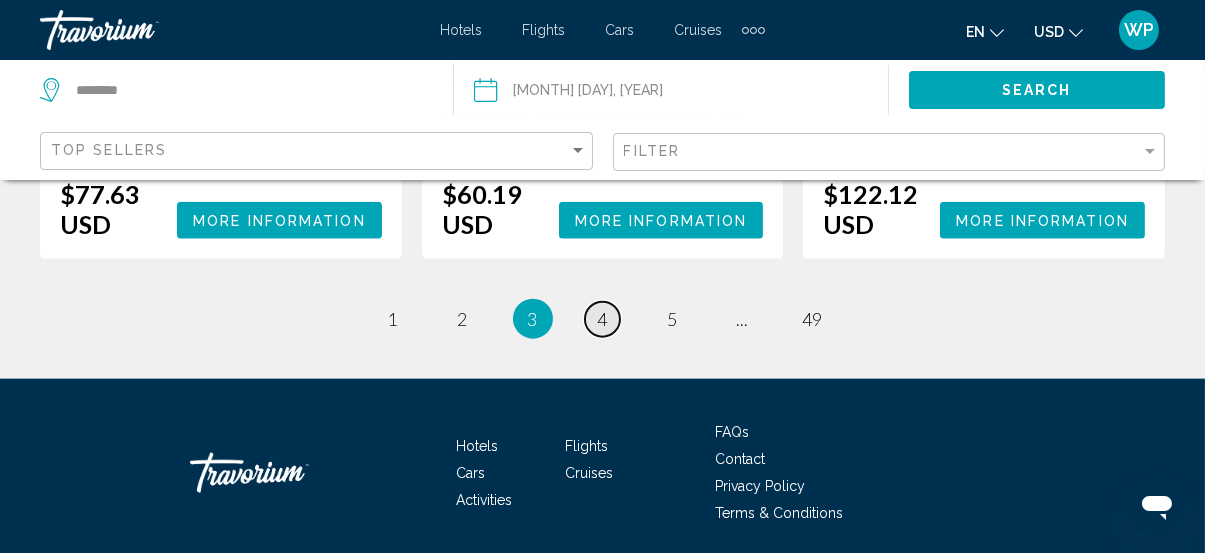 click on "4" at bounding box center (393, 319) 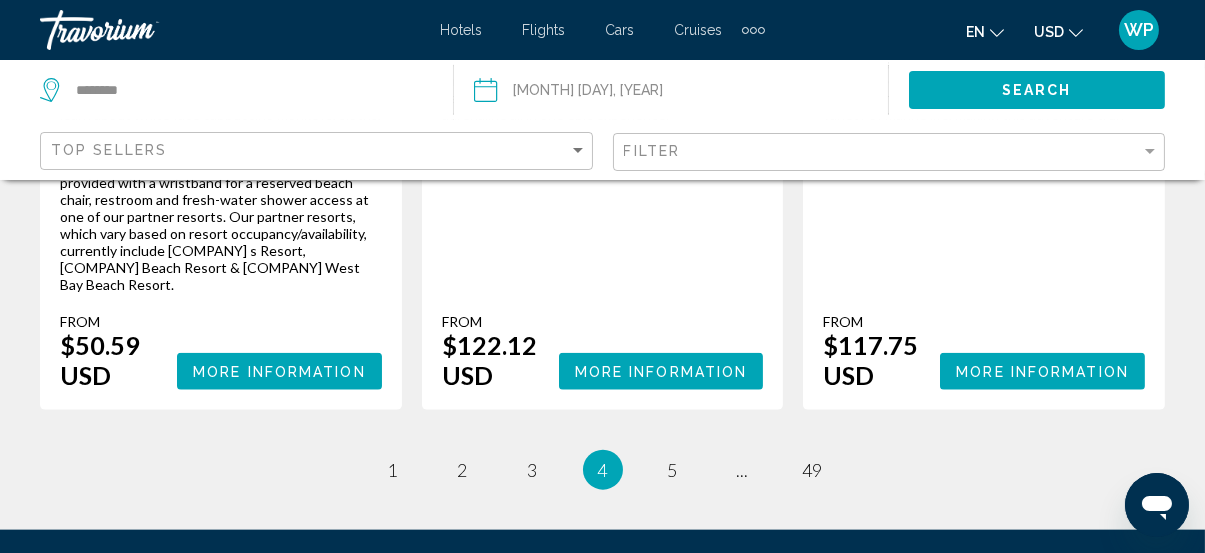 scroll, scrollTop: 3909, scrollLeft: 0, axis: vertical 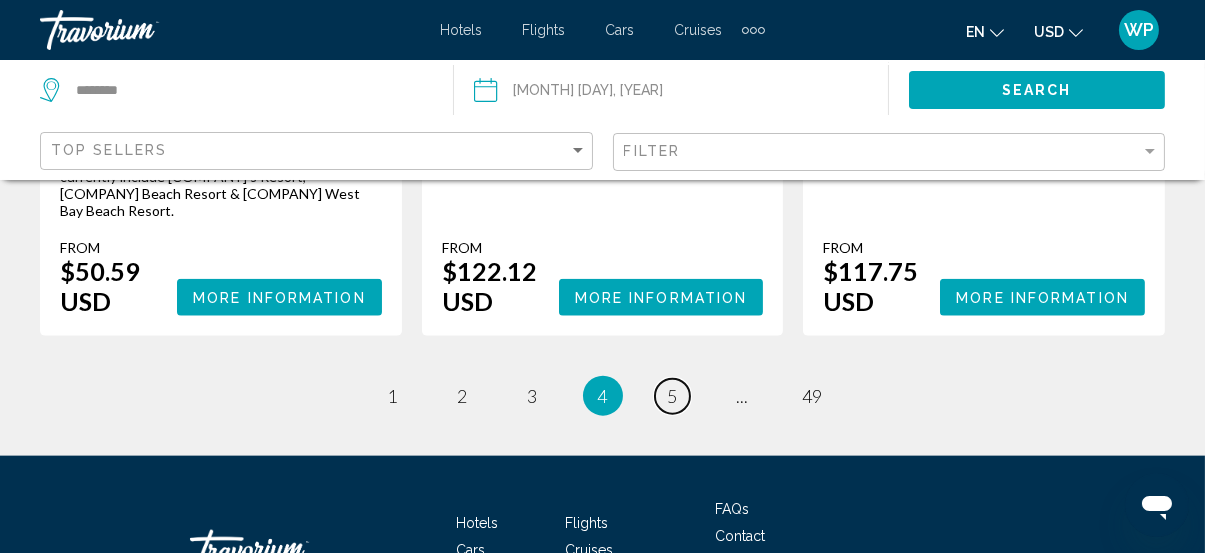 click on "page  5" at bounding box center [392, 396] 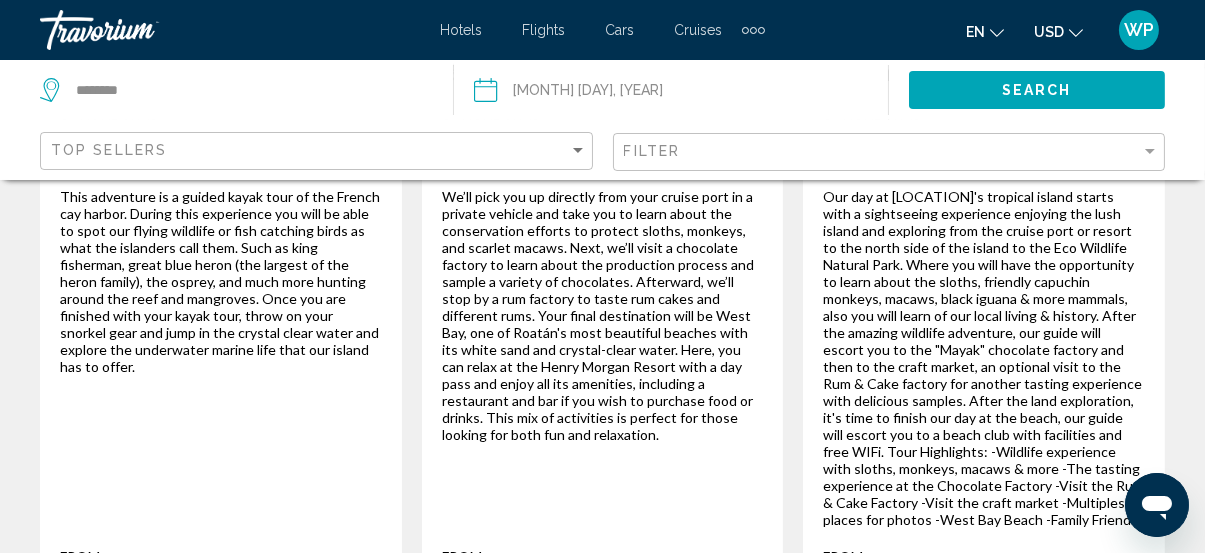 scroll, scrollTop: 3818, scrollLeft: 0, axis: vertical 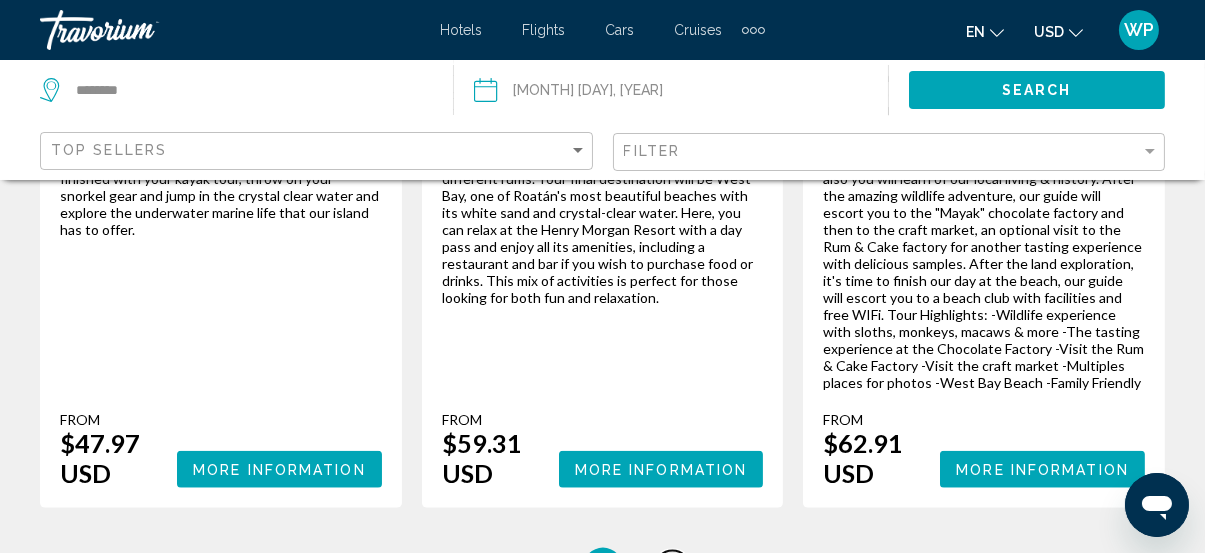 click on "6" at bounding box center [393, 568] 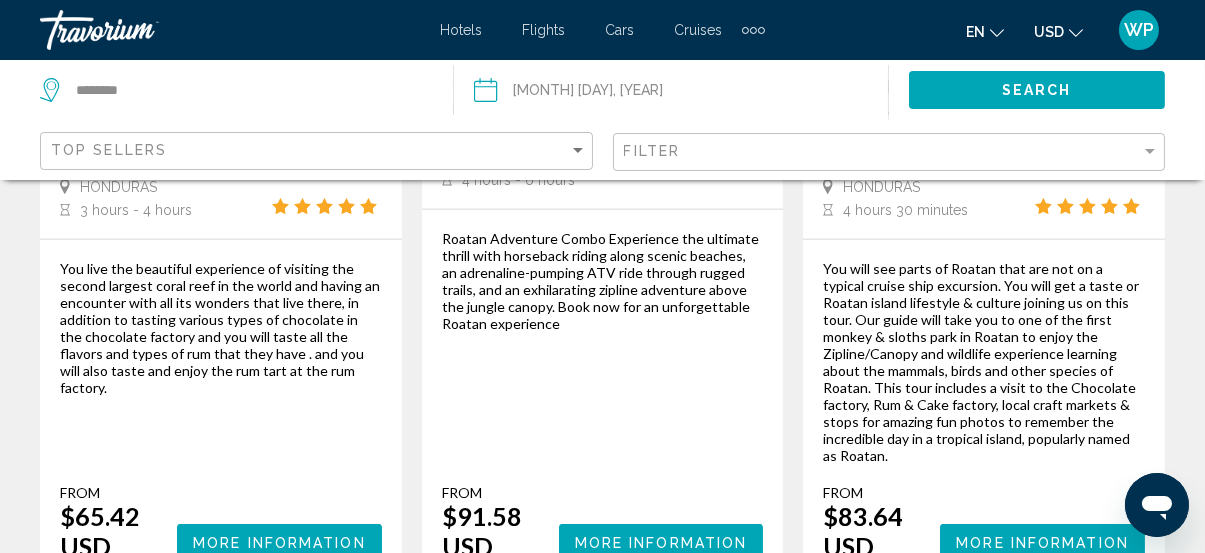 scroll, scrollTop: 3636, scrollLeft: 0, axis: vertical 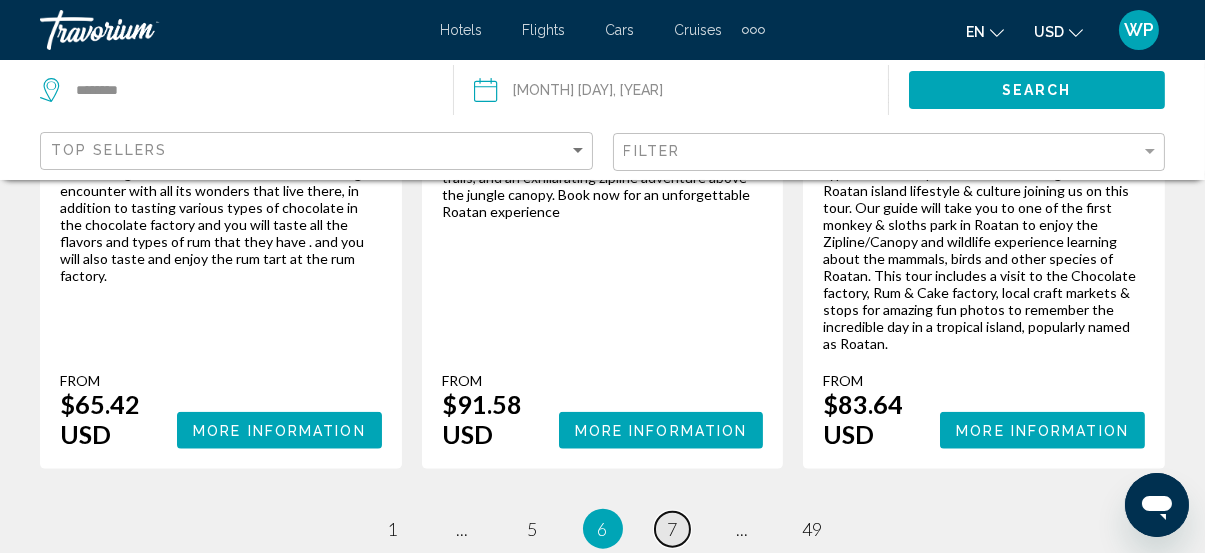 click on "7" at bounding box center [393, 529] 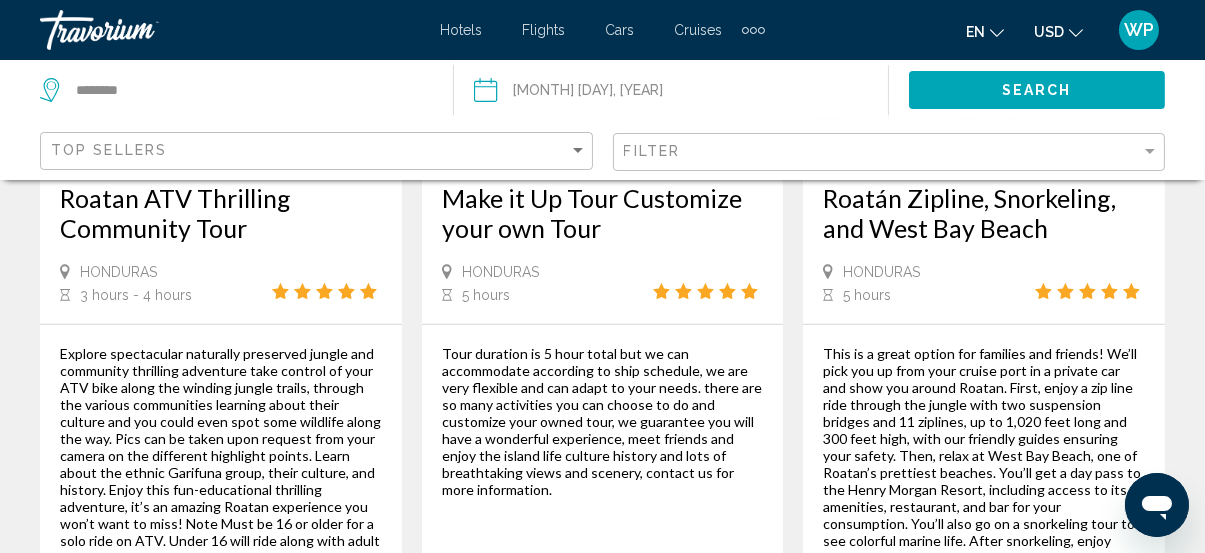 scroll, scrollTop: 1545, scrollLeft: 0, axis: vertical 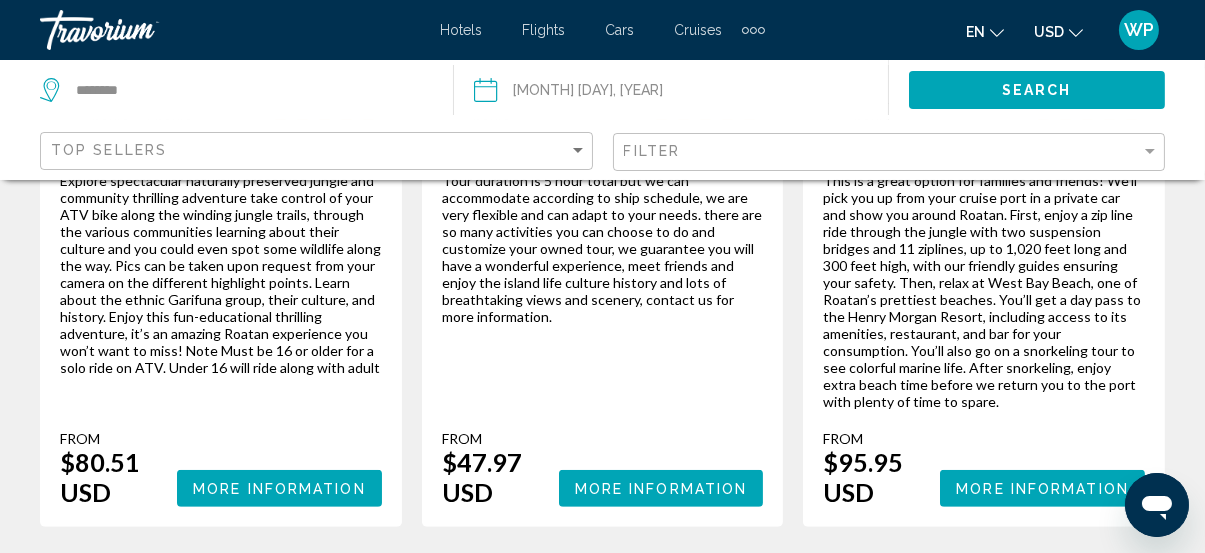 click on "More Information" at bounding box center (661, 489) 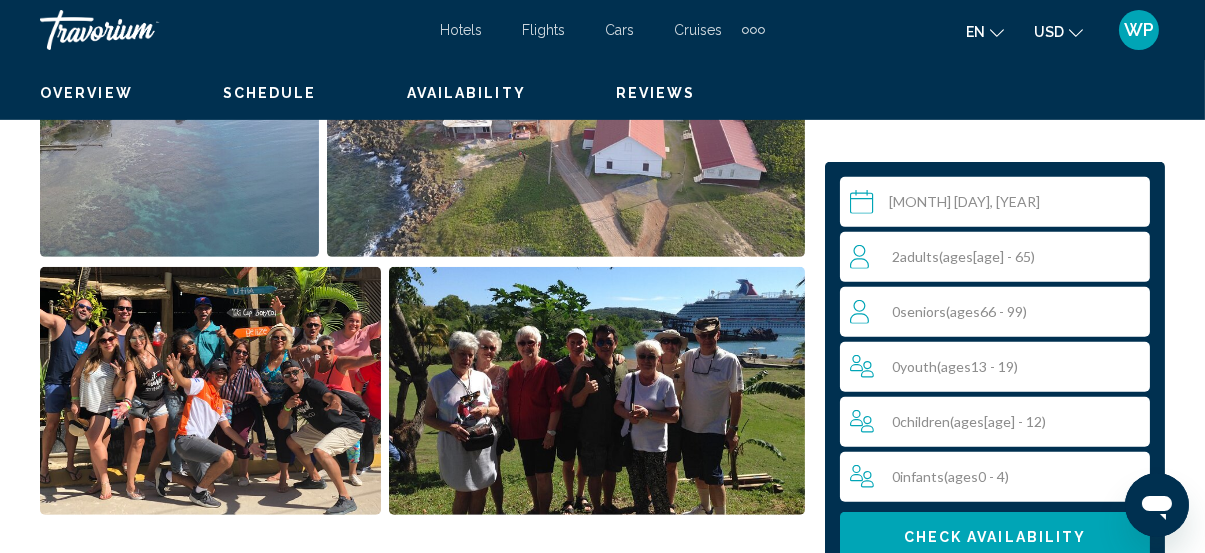scroll, scrollTop: 258, scrollLeft: 0, axis: vertical 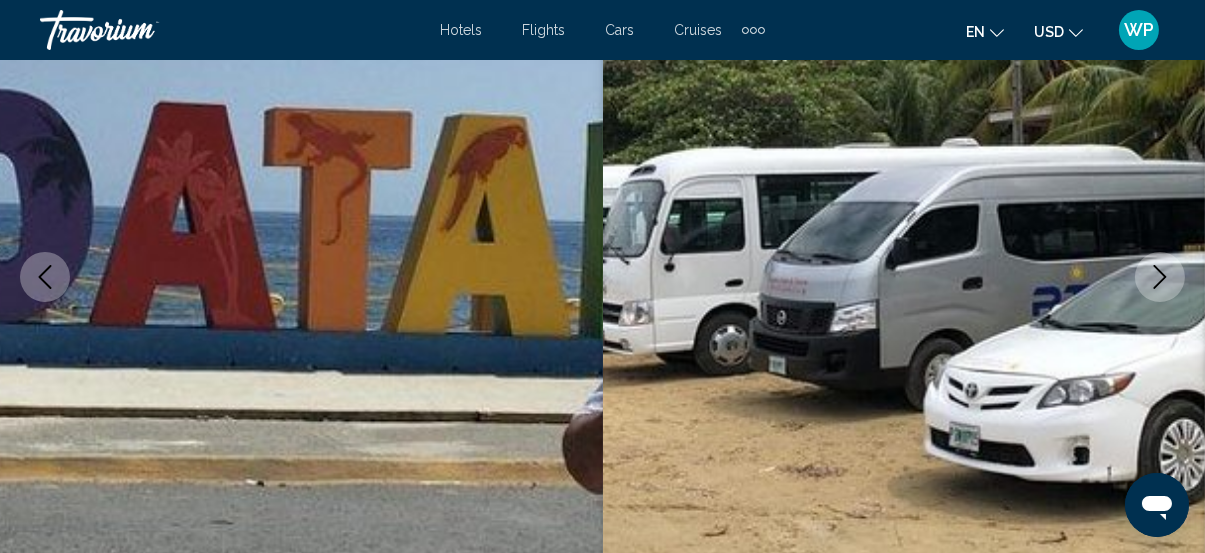 click at bounding box center (1160, 277) 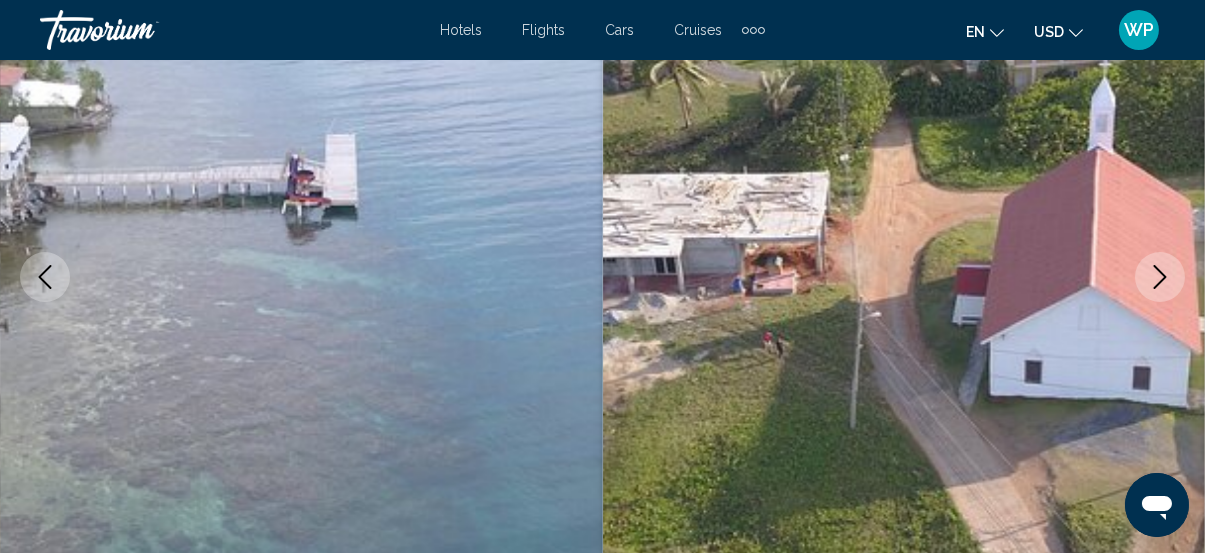 click at bounding box center (1160, 277) 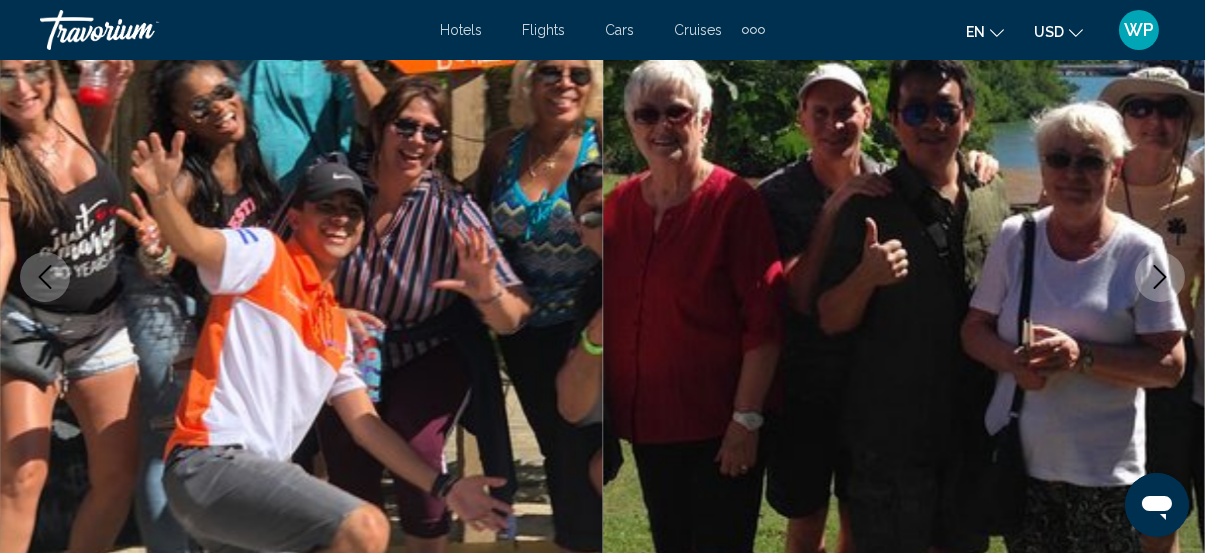 click at bounding box center (1160, 277) 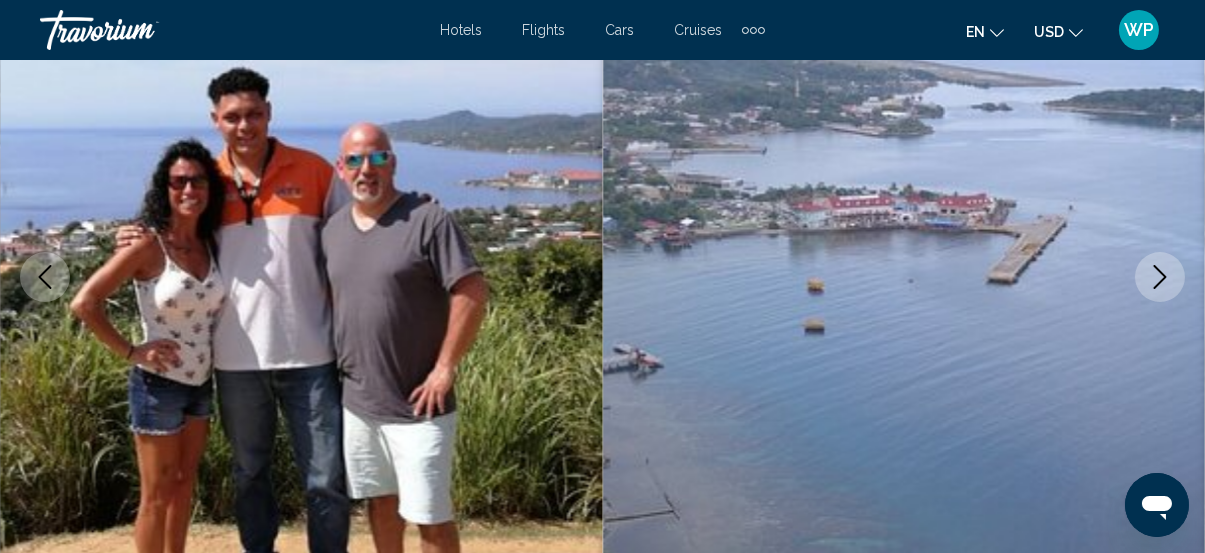 click at bounding box center (1160, 277) 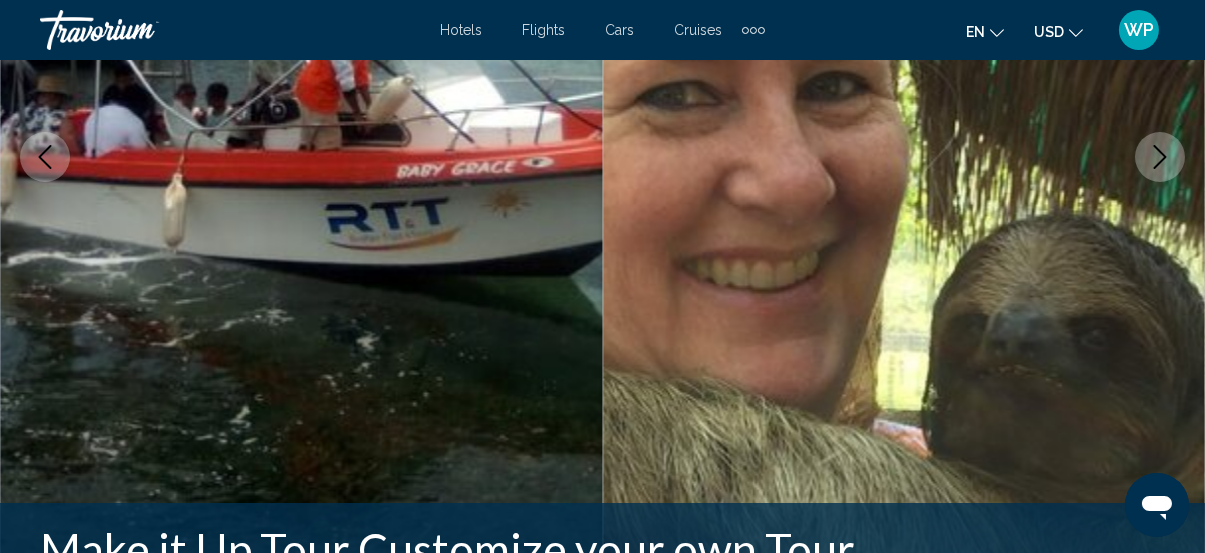 scroll, scrollTop: 348, scrollLeft: 0, axis: vertical 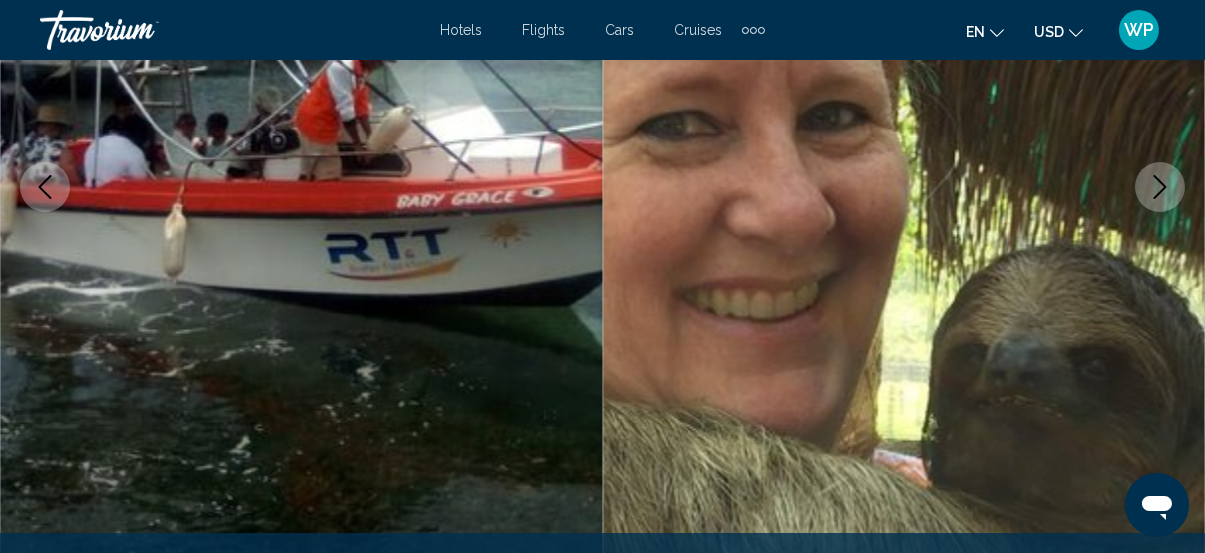 click at bounding box center (1160, 187) 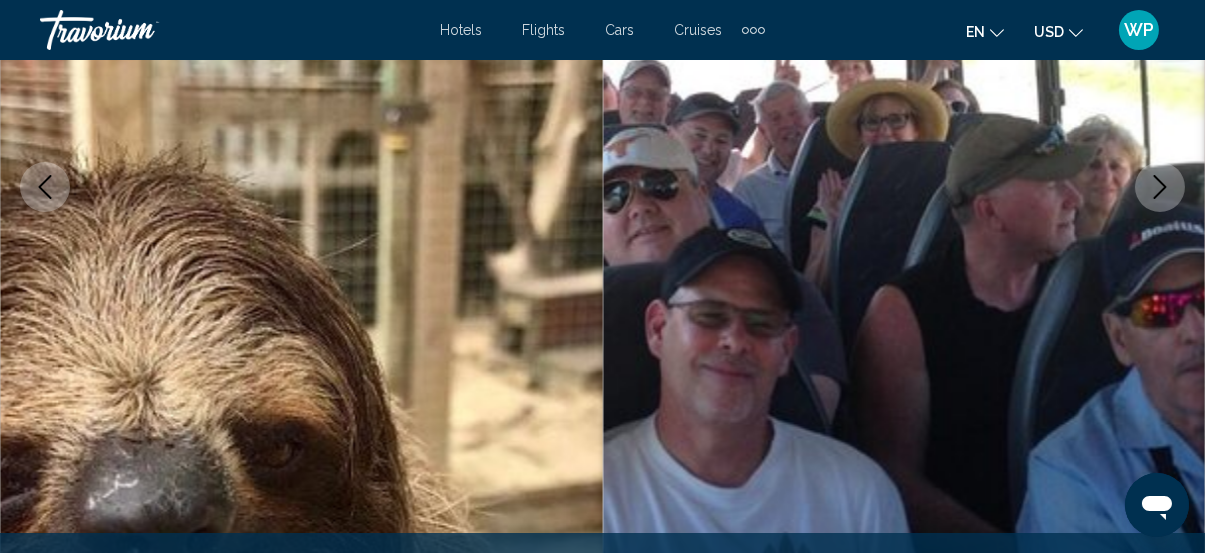 click at bounding box center (1160, 187) 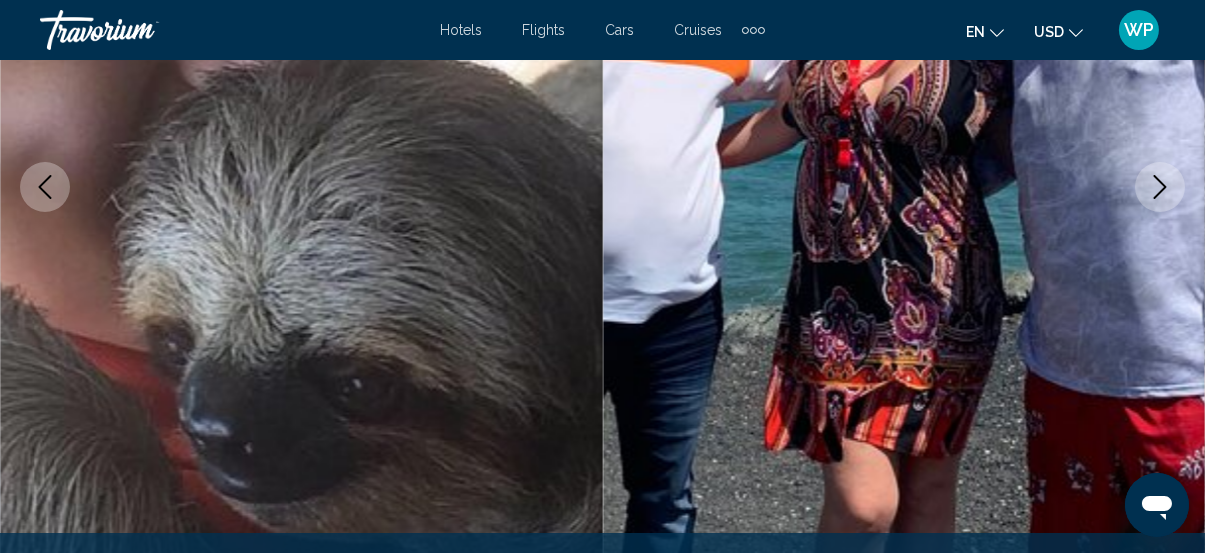 click at bounding box center (1160, 187) 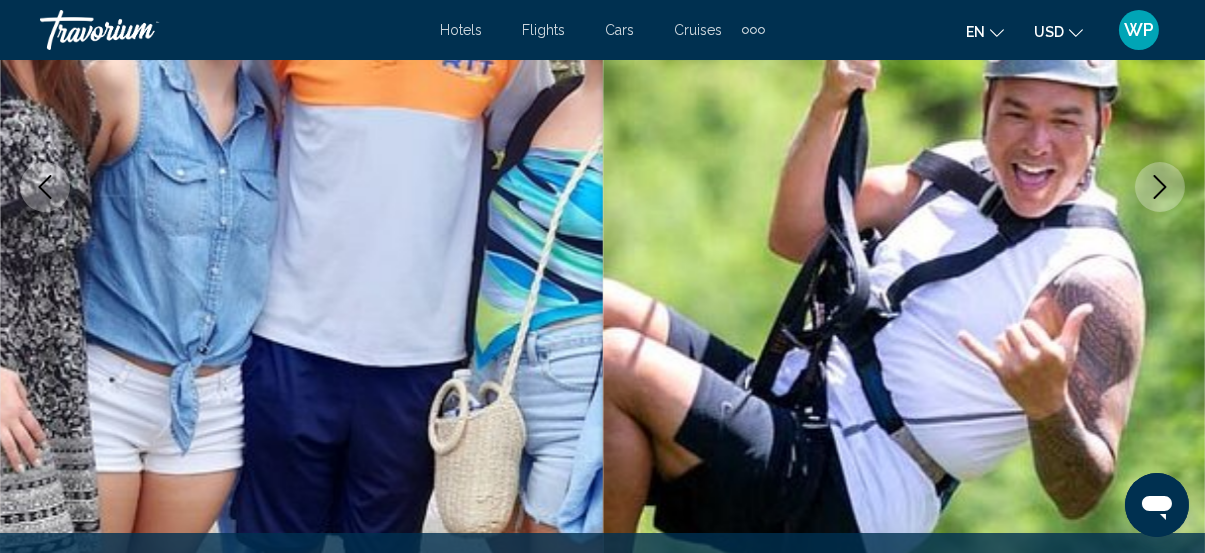 click at bounding box center (1160, 187) 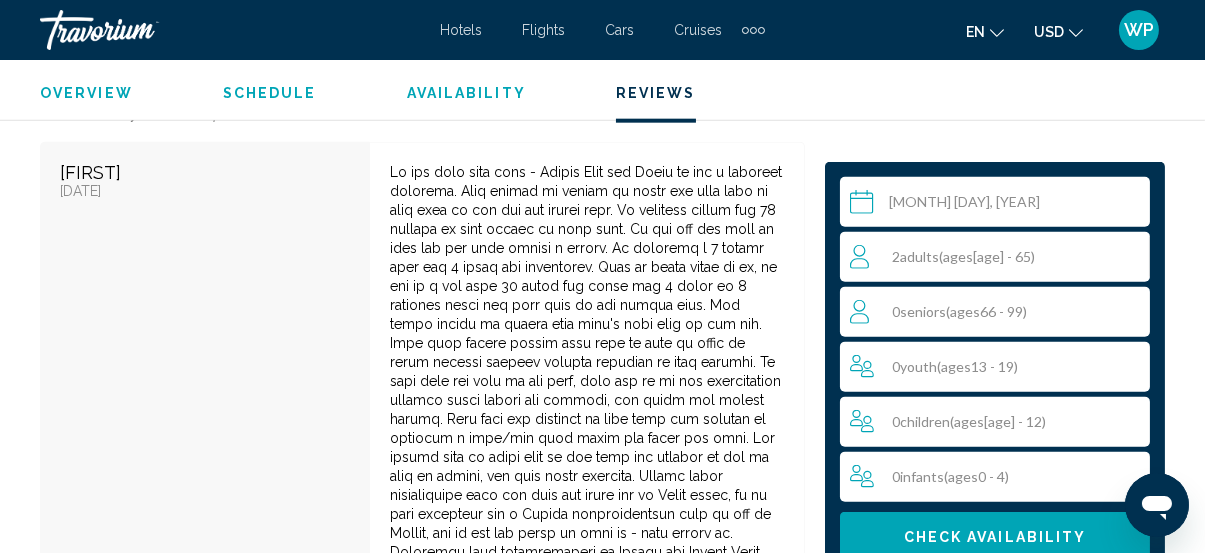 scroll, scrollTop: 3712, scrollLeft: 0, axis: vertical 